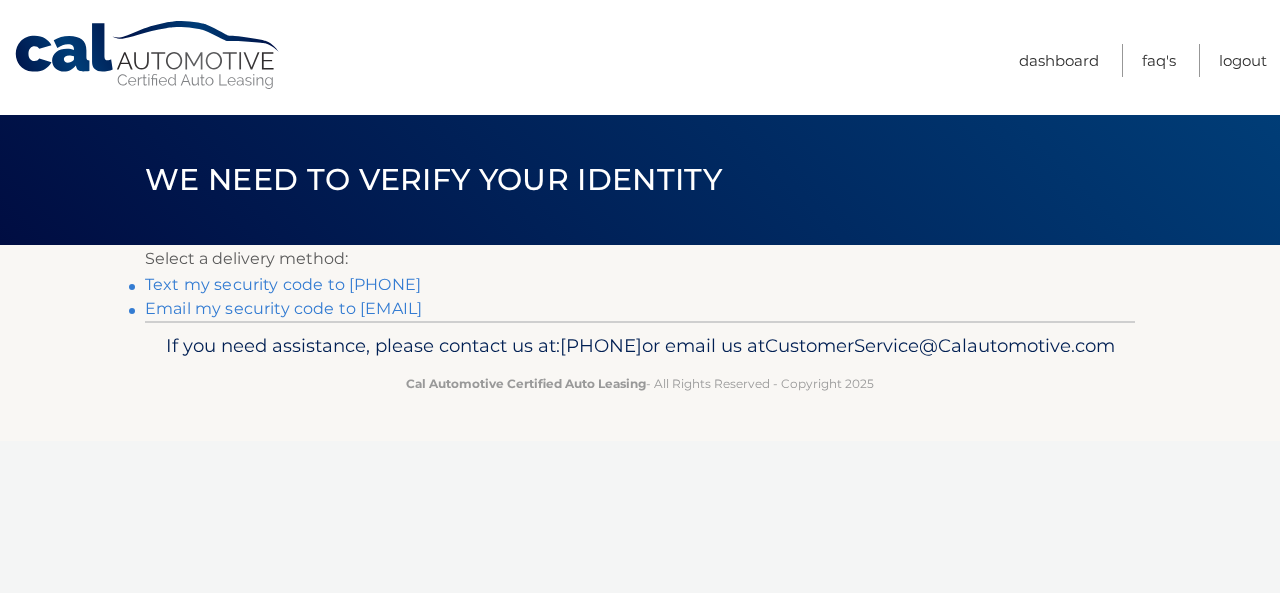scroll, scrollTop: 0, scrollLeft: 0, axis: both 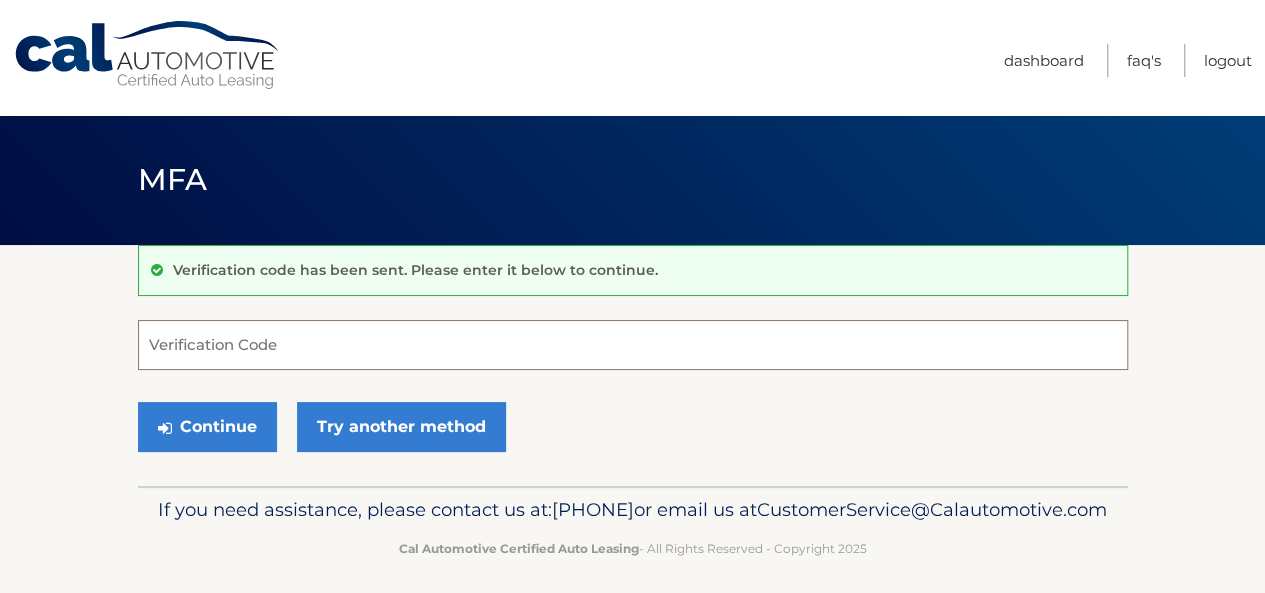 click on "Verification Code" at bounding box center (633, 345) 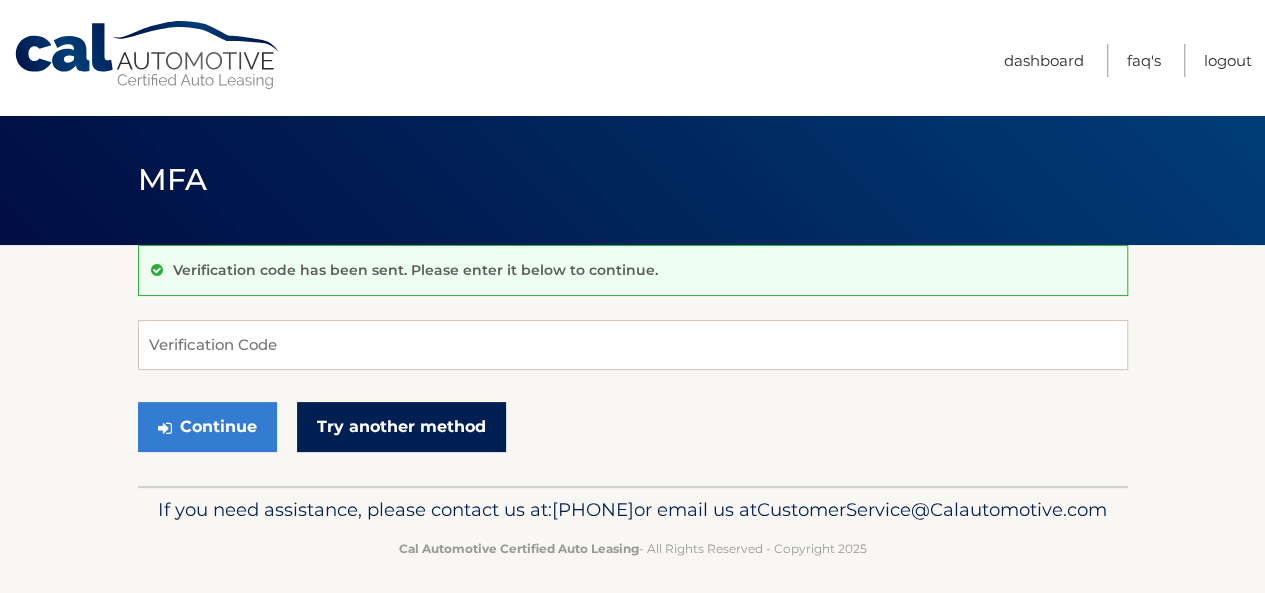 click on "Try another method" at bounding box center [401, 427] 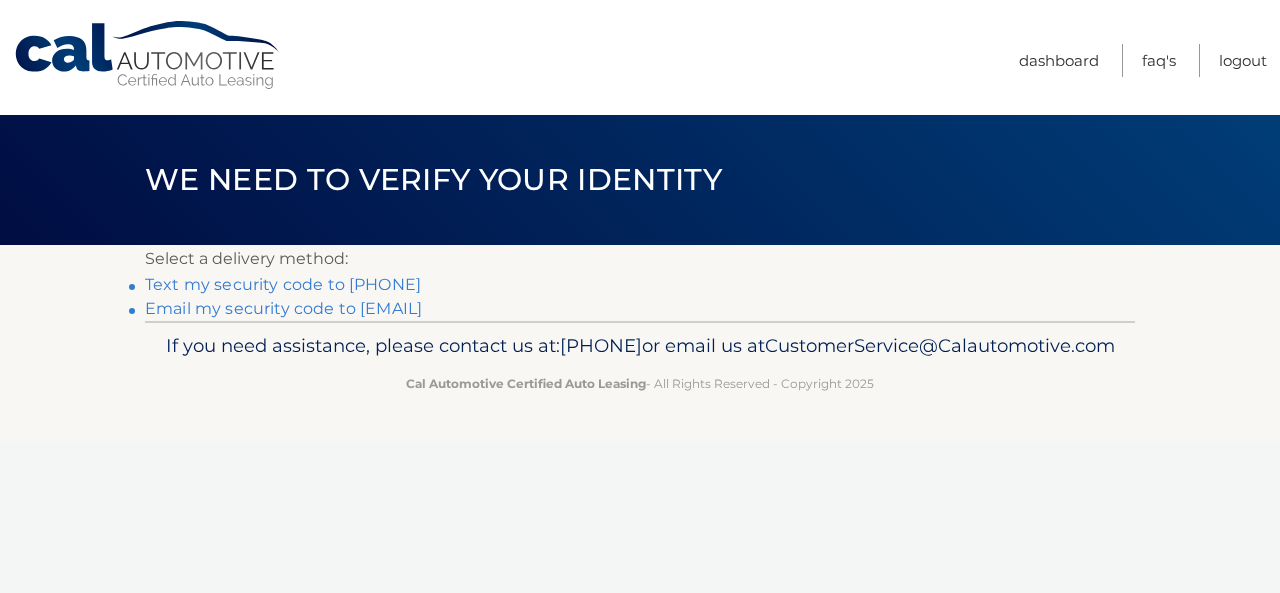 scroll, scrollTop: 0, scrollLeft: 0, axis: both 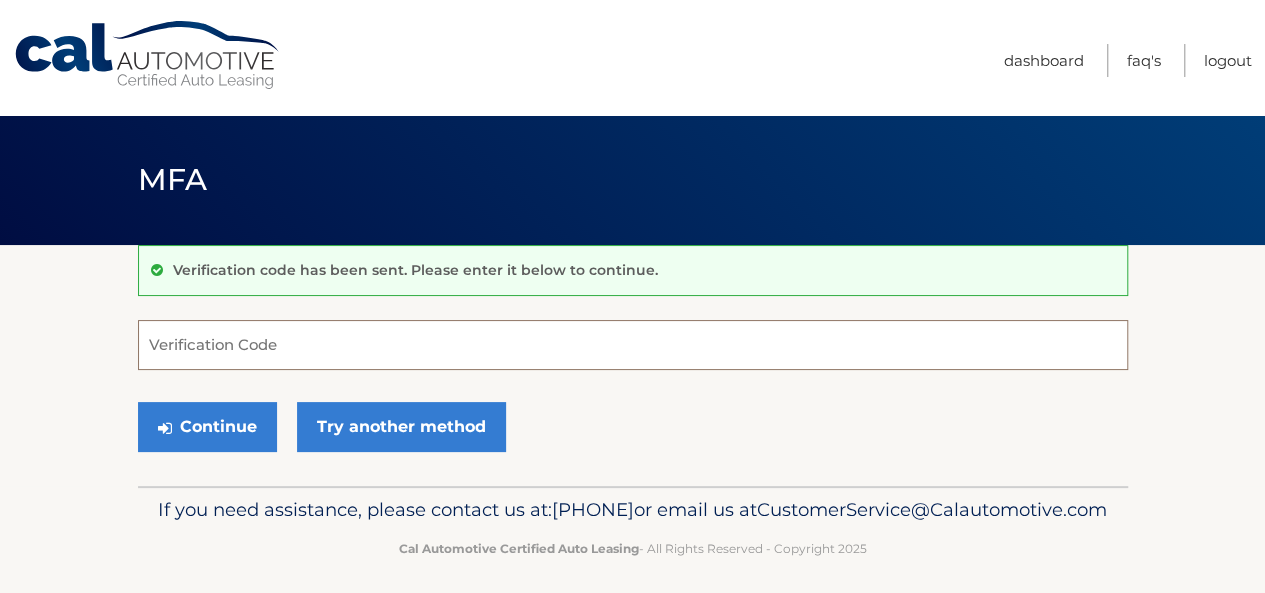 click on "Verification Code" at bounding box center (633, 345) 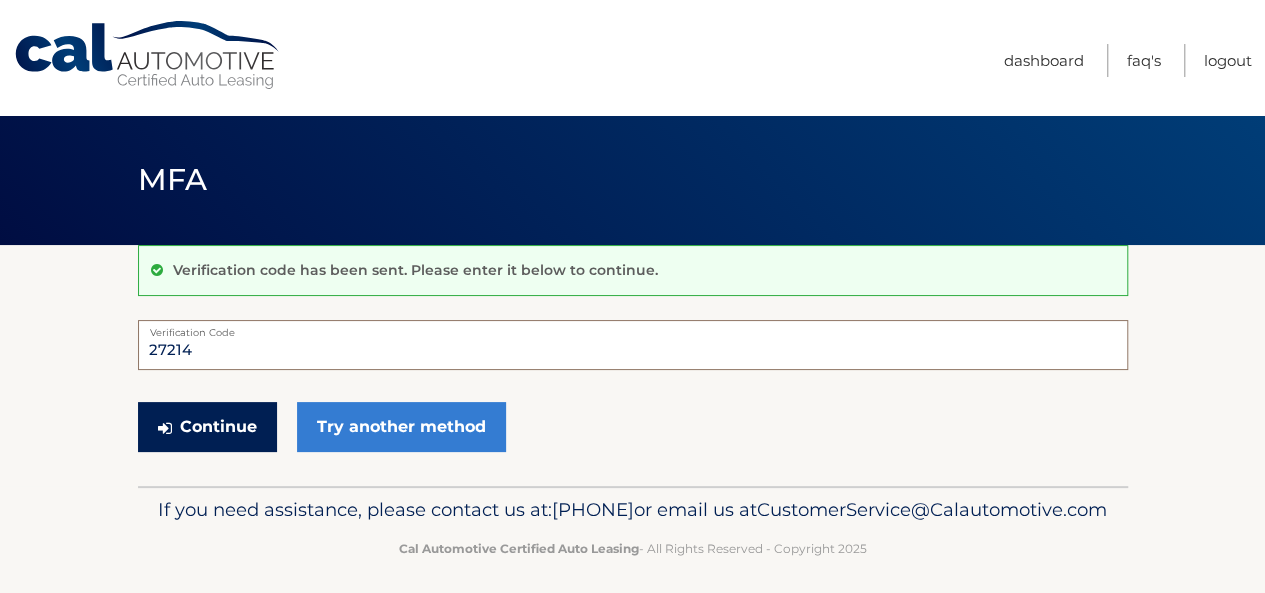 type on "27214" 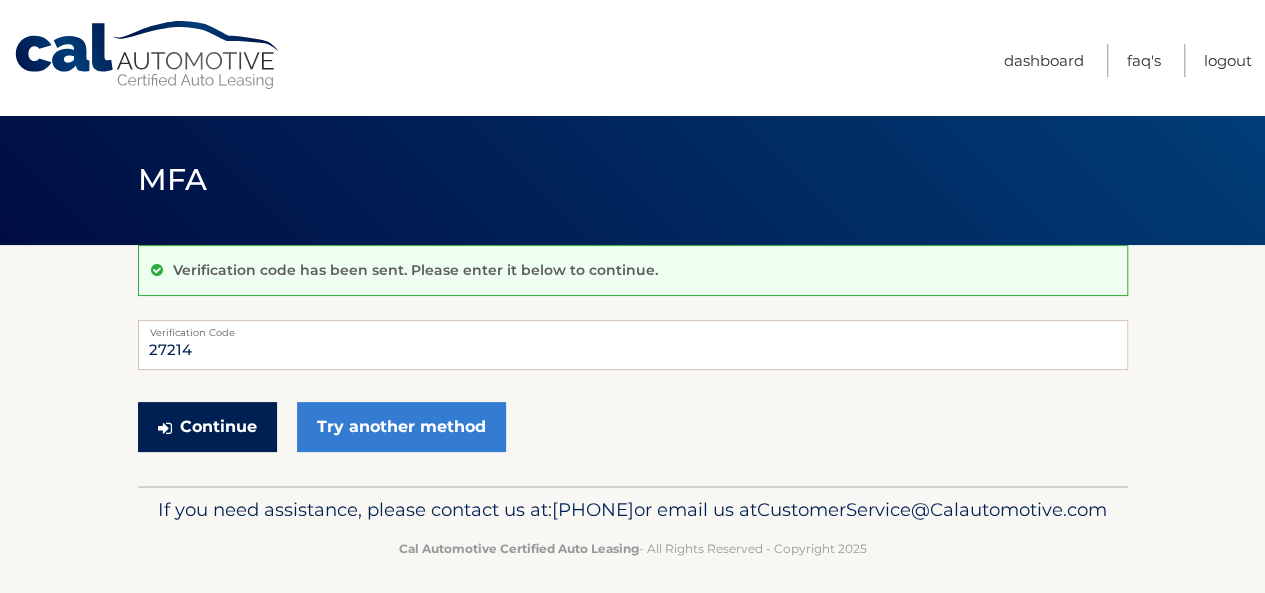 click on "Continue" at bounding box center [207, 427] 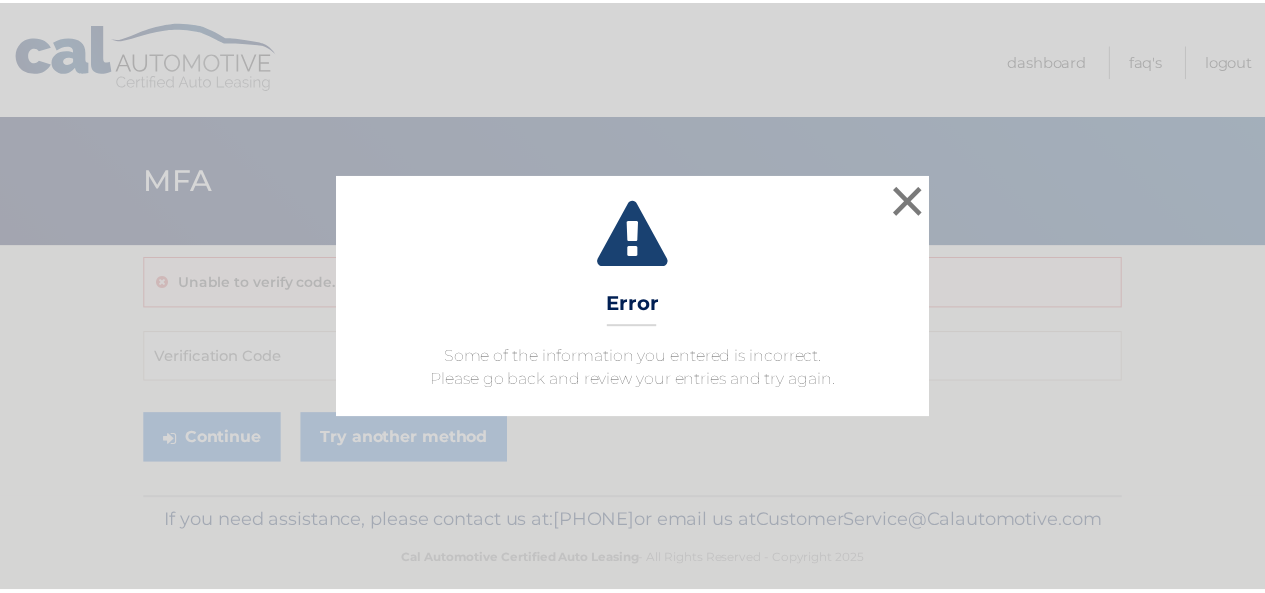 scroll, scrollTop: 0, scrollLeft: 0, axis: both 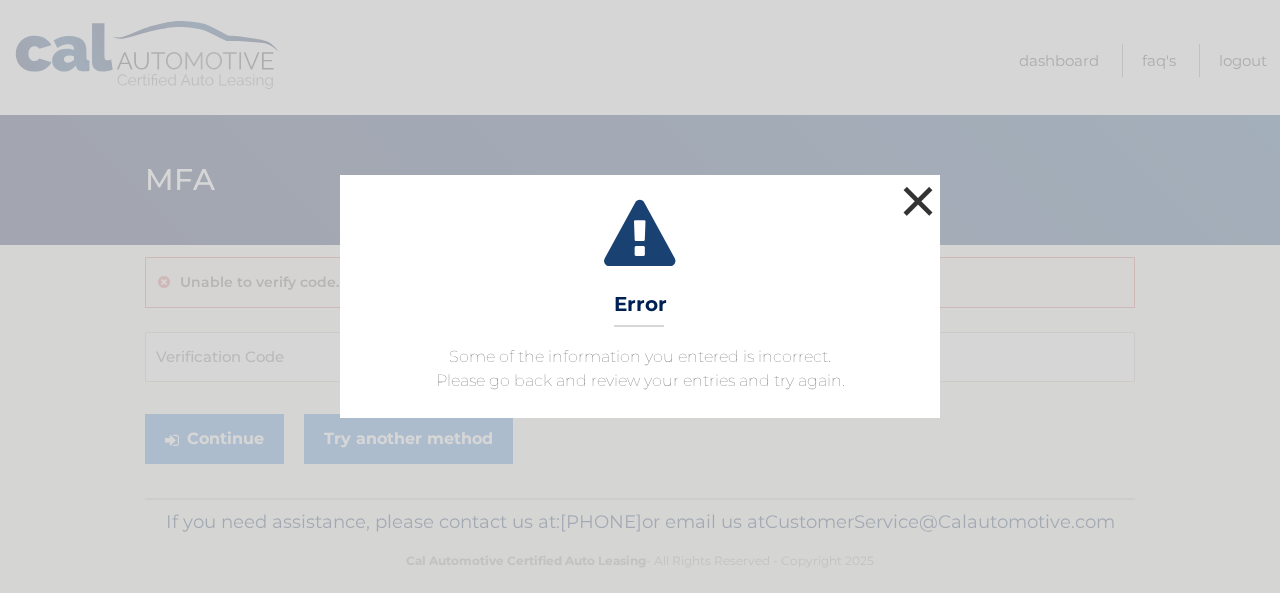 click on "×" at bounding box center [918, 201] 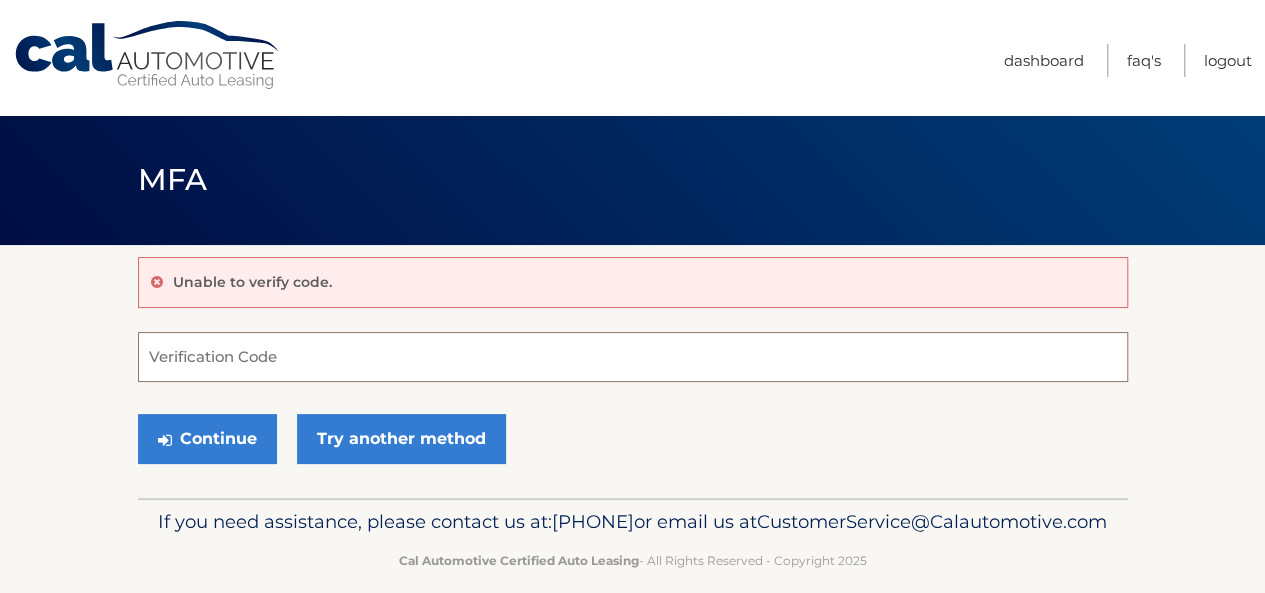 click on "Verification Code" at bounding box center [633, 357] 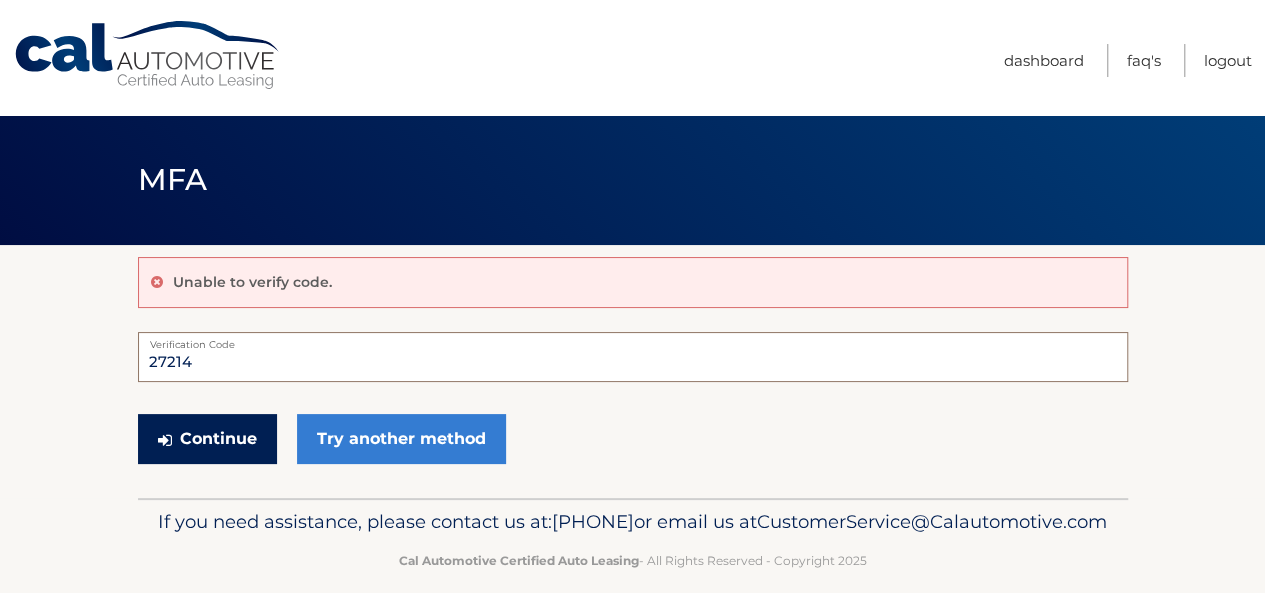 type on "27214" 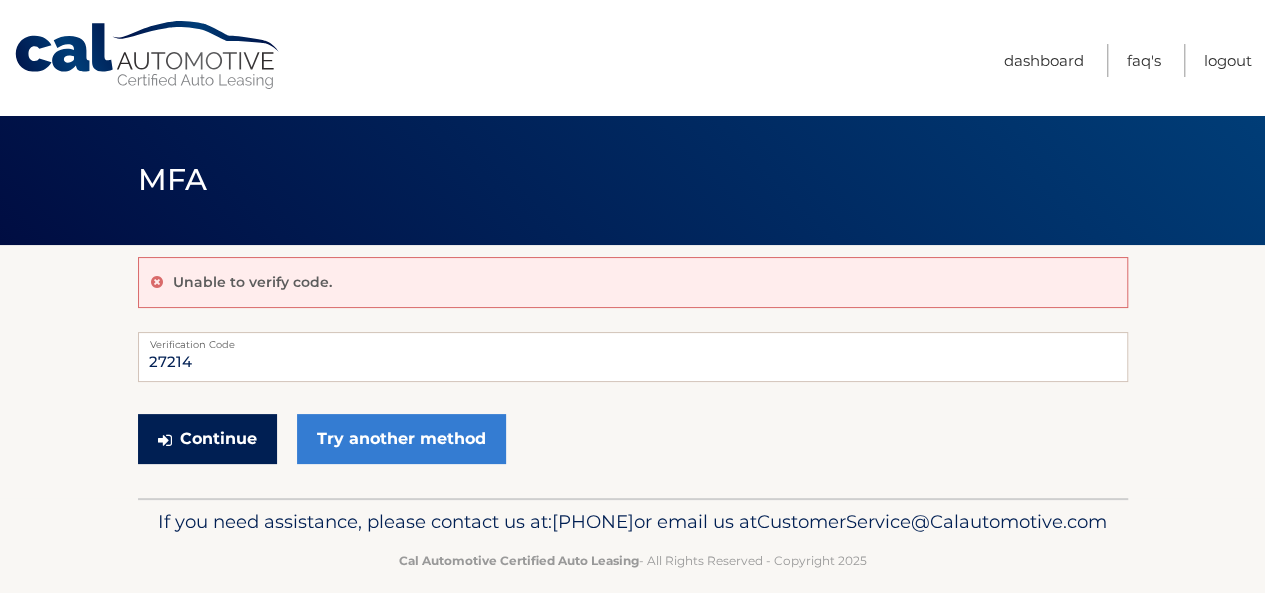 click on "Continue" at bounding box center (207, 439) 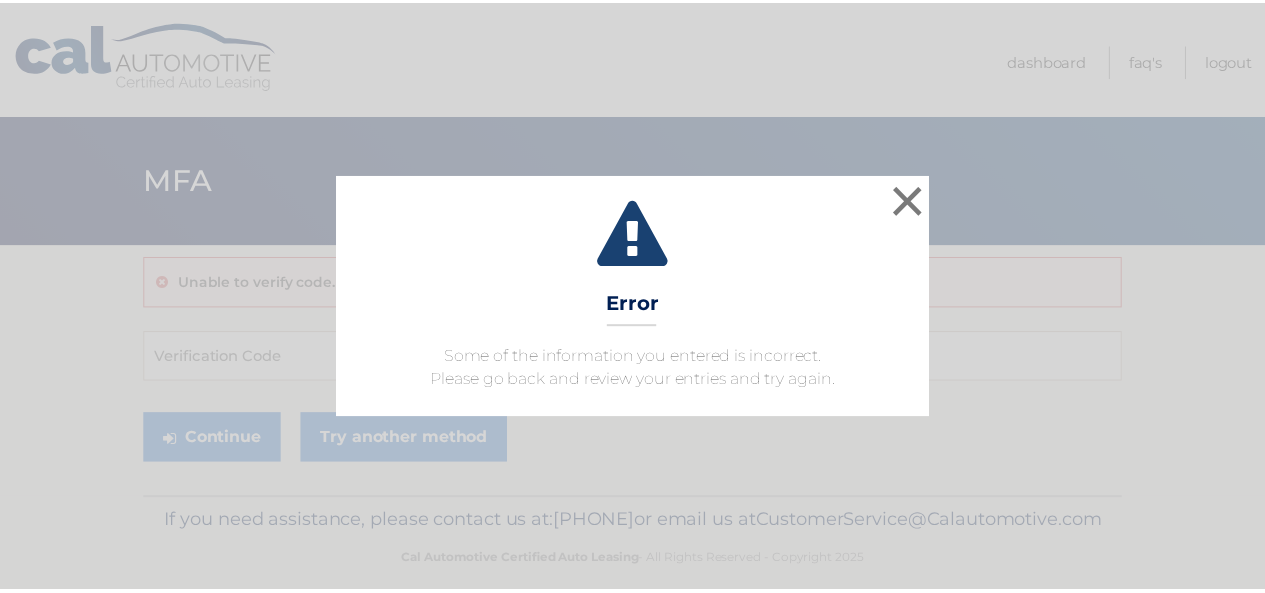 scroll, scrollTop: 0, scrollLeft: 0, axis: both 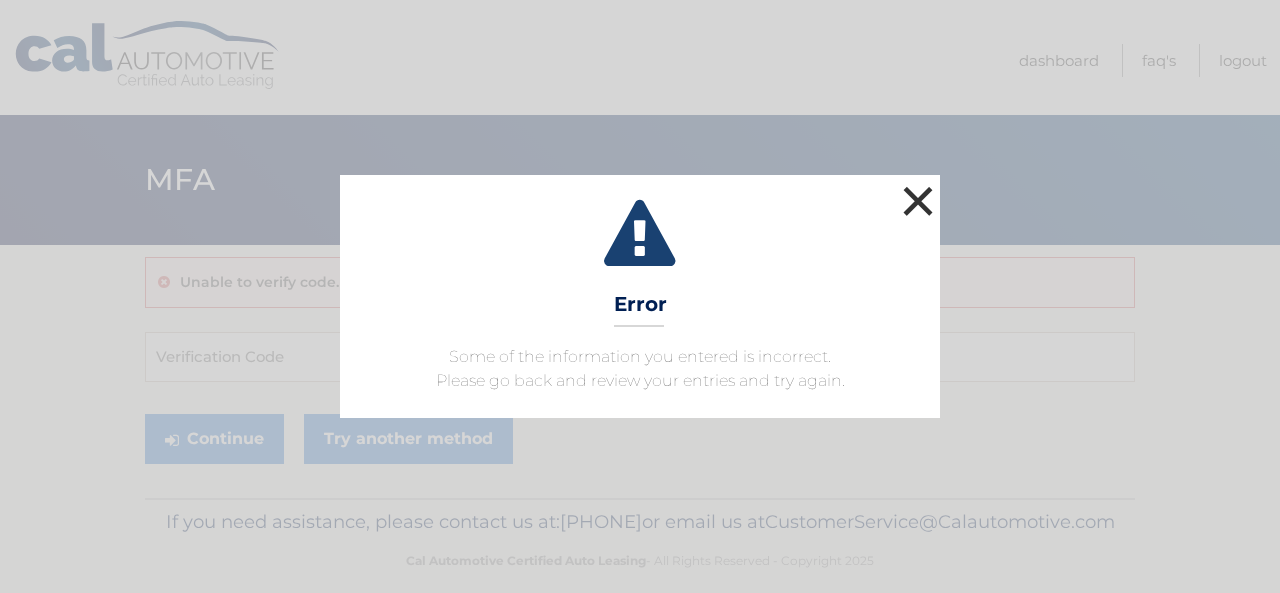 click on "×" at bounding box center (918, 201) 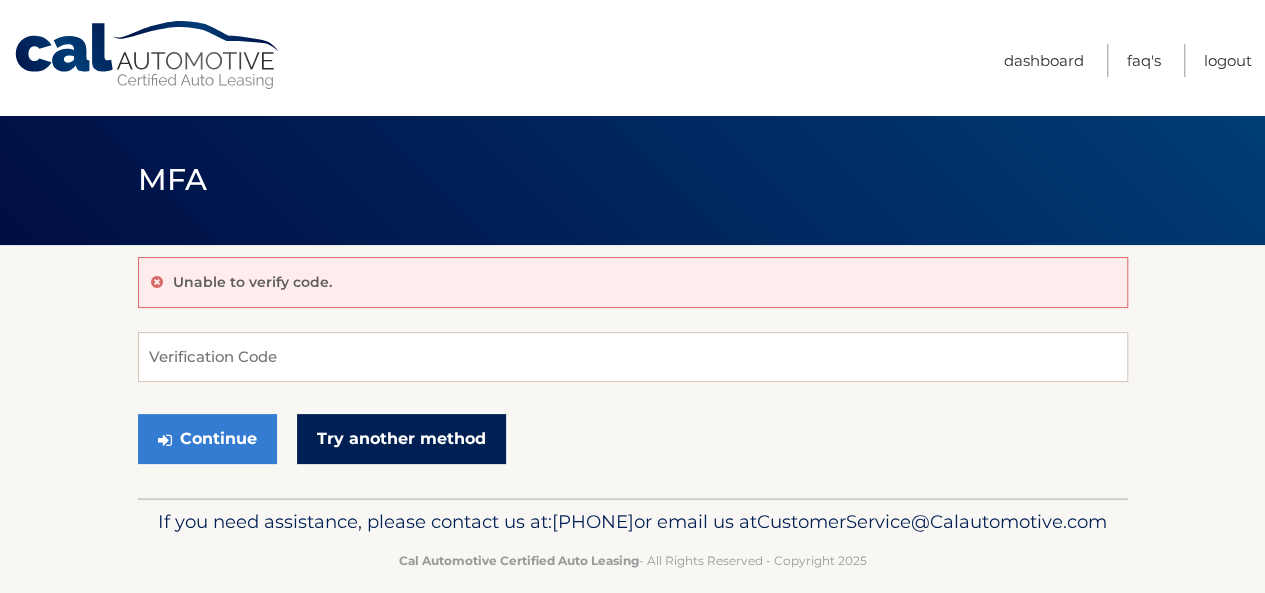 click on "Try another method" at bounding box center (401, 439) 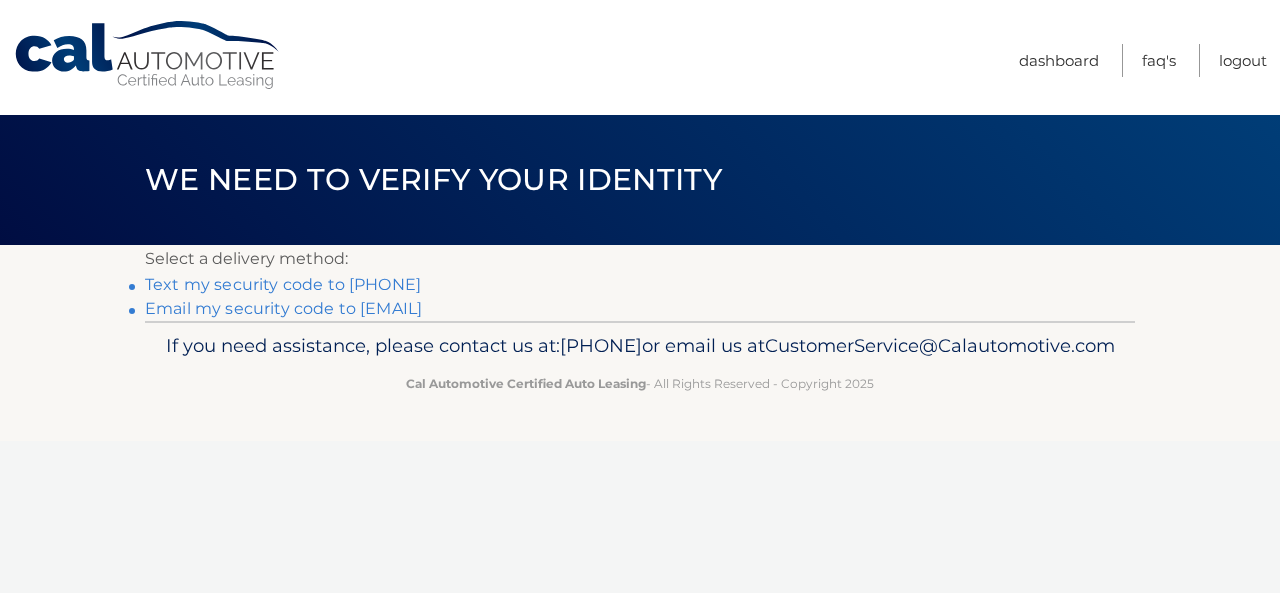 scroll, scrollTop: 0, scrollLeft: 0, axis: both 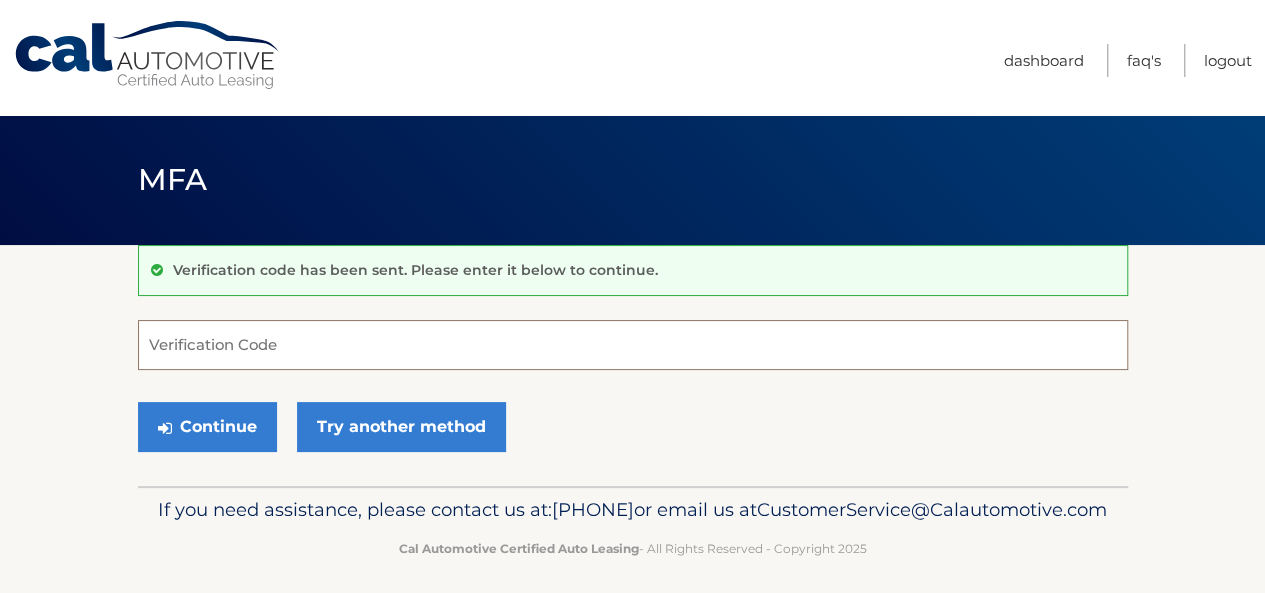 click on "Verification Code" at bounding box center (633, 345) 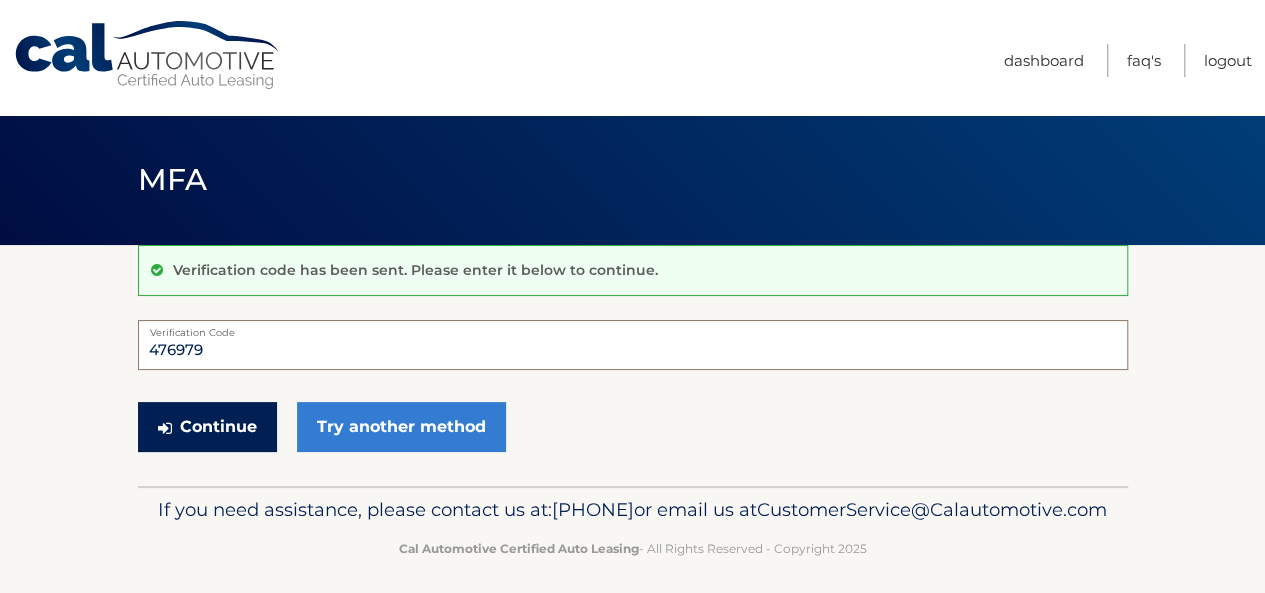 type on "476979" 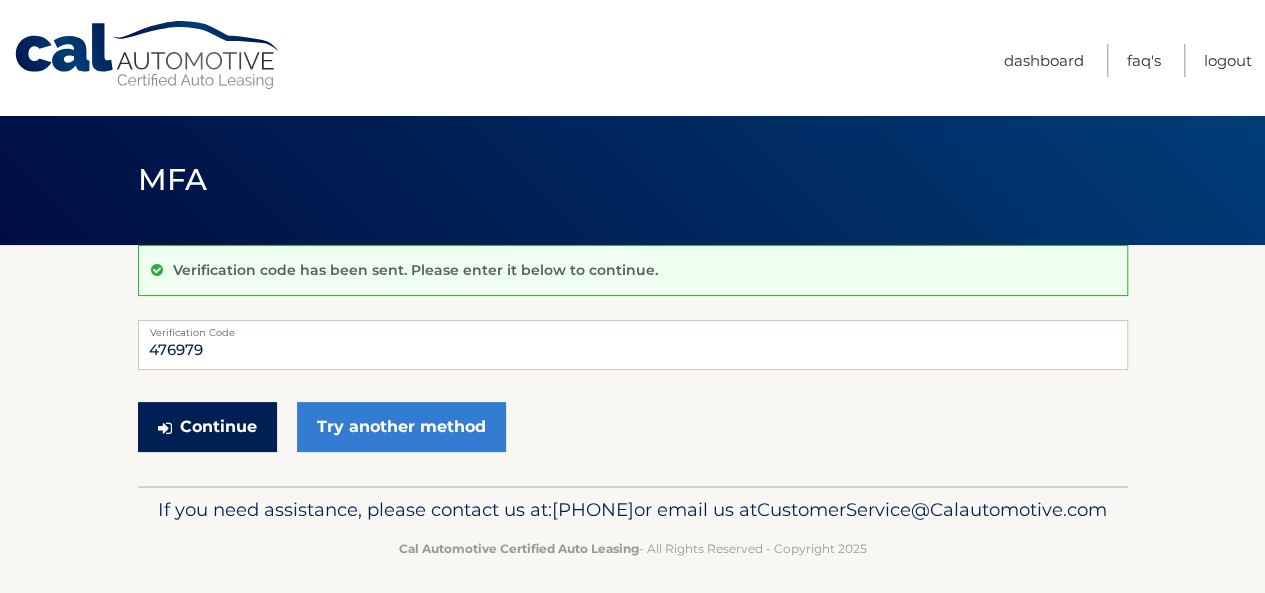 click on "Continue" at bounding box center [207, 427] 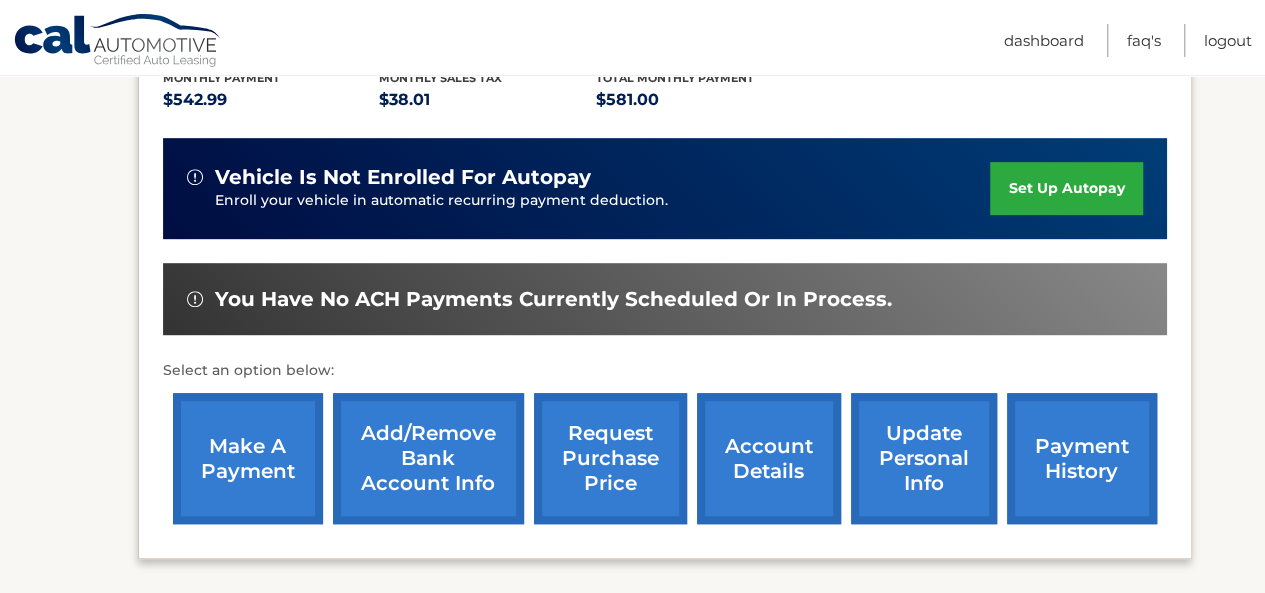 scroll, scrollTop: 500, scrollLeft: 0, axis: vertical 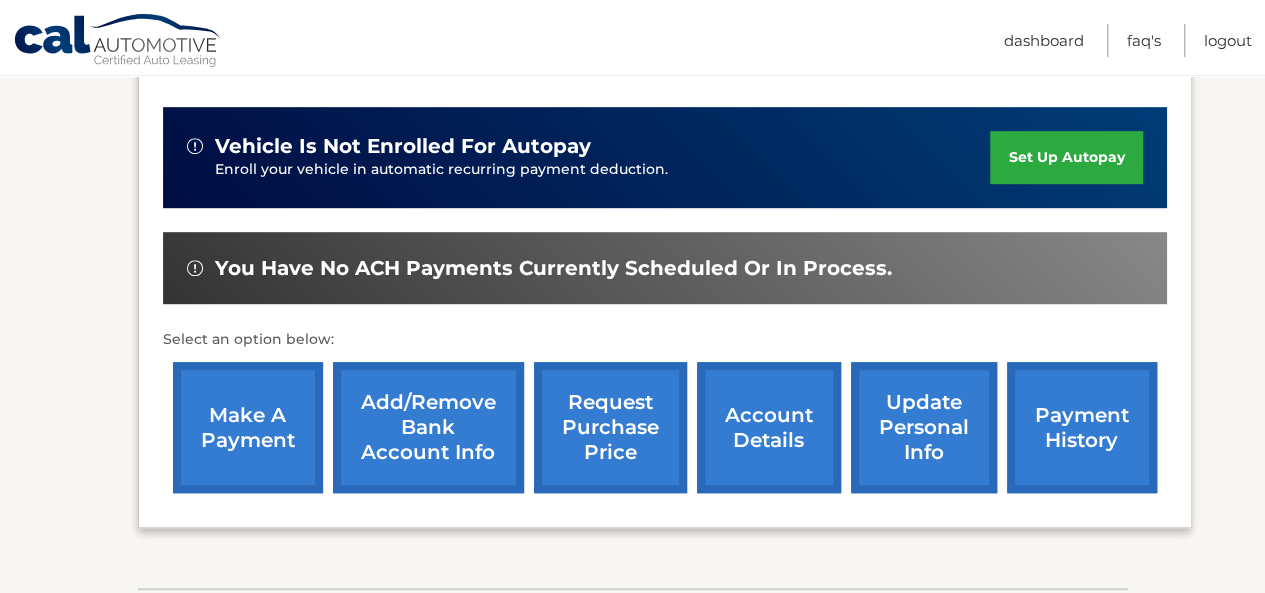 click on "make a payment" at bounding box center [248, 427] 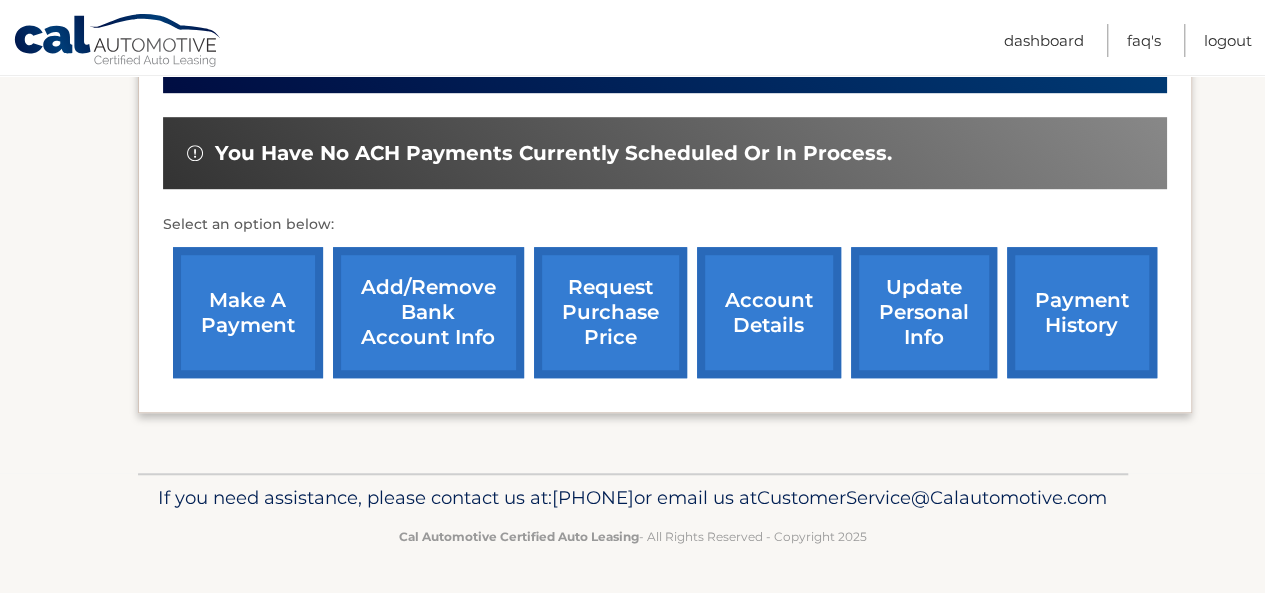 scroll, scrollTop: 645, scrollLeft: 0, axis: vertical 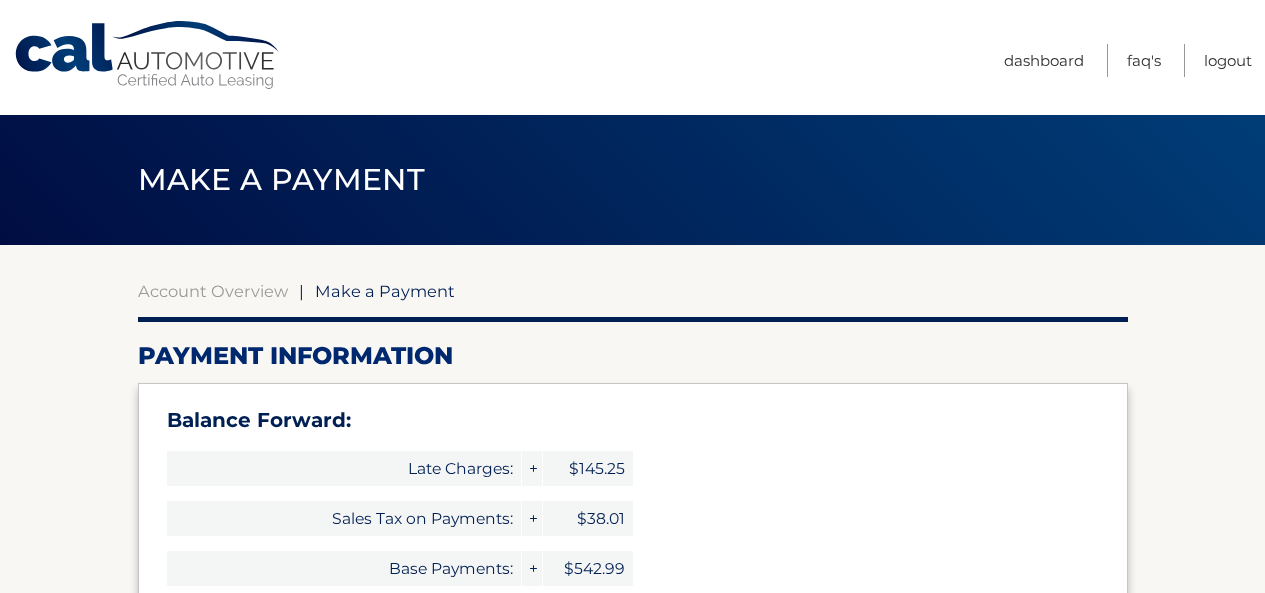select on "YTZkMTAxYjItNDRhOC00NDhlLTg0MzMtMjA2NGQzNjQ3MGIy" 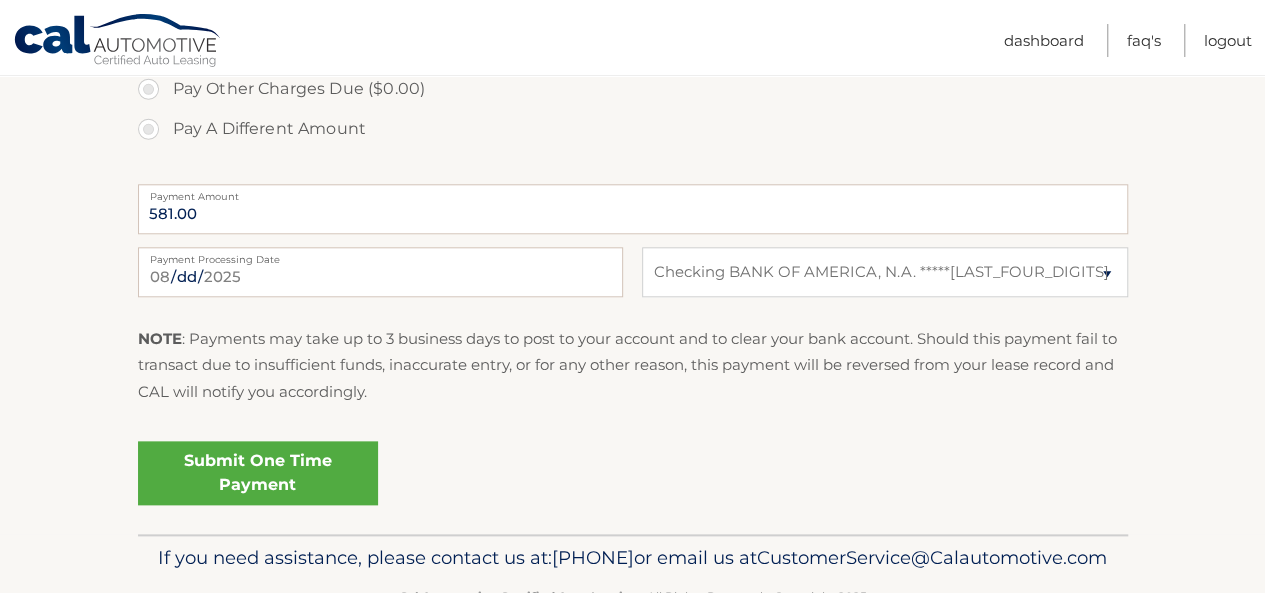 scroll, scrollTop: 933, scrollLeft: 0, axis: vertical 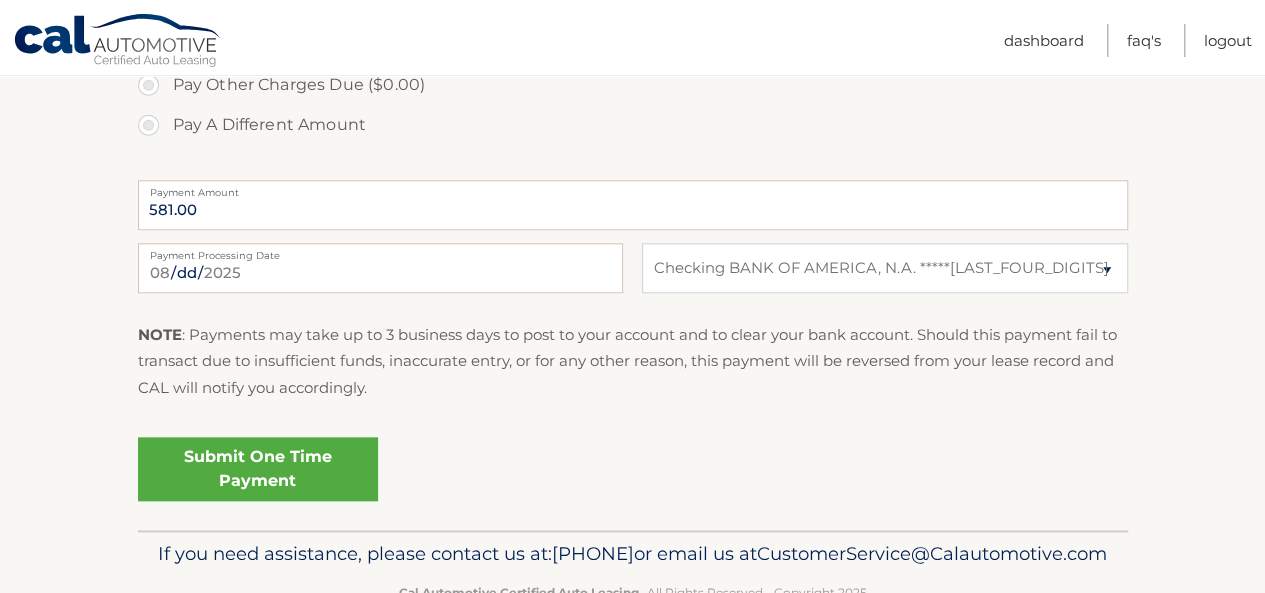 click on "Submit One Time Payment" at bounding box center [258, 469] 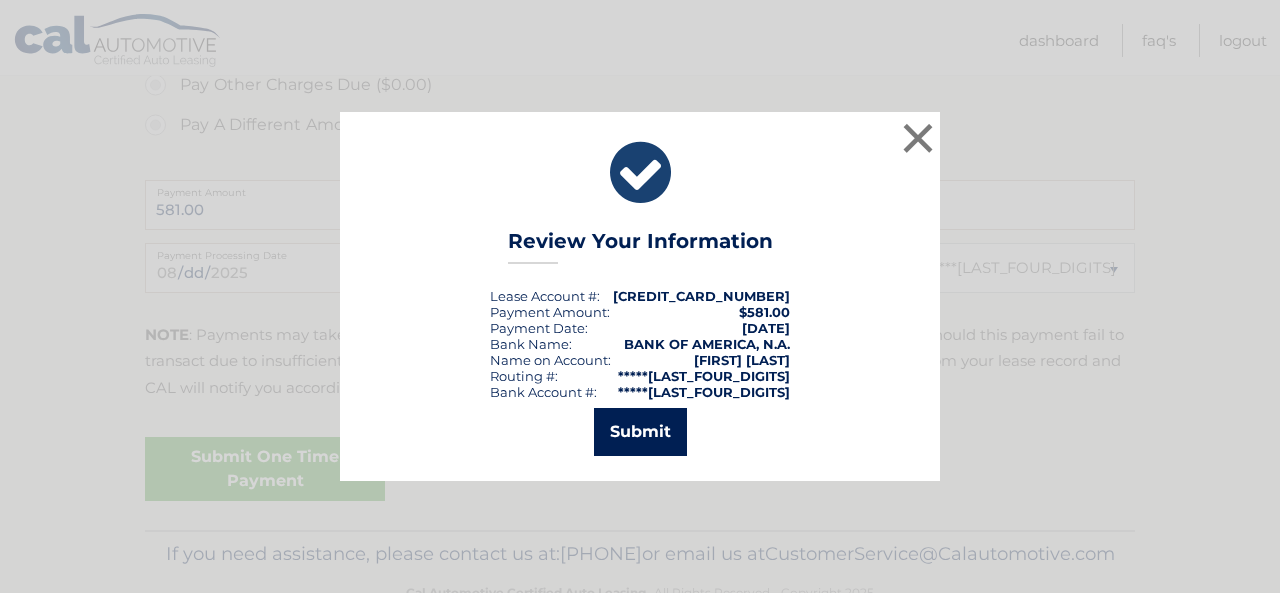 click on "Submit" at bounding box center [640, 432] 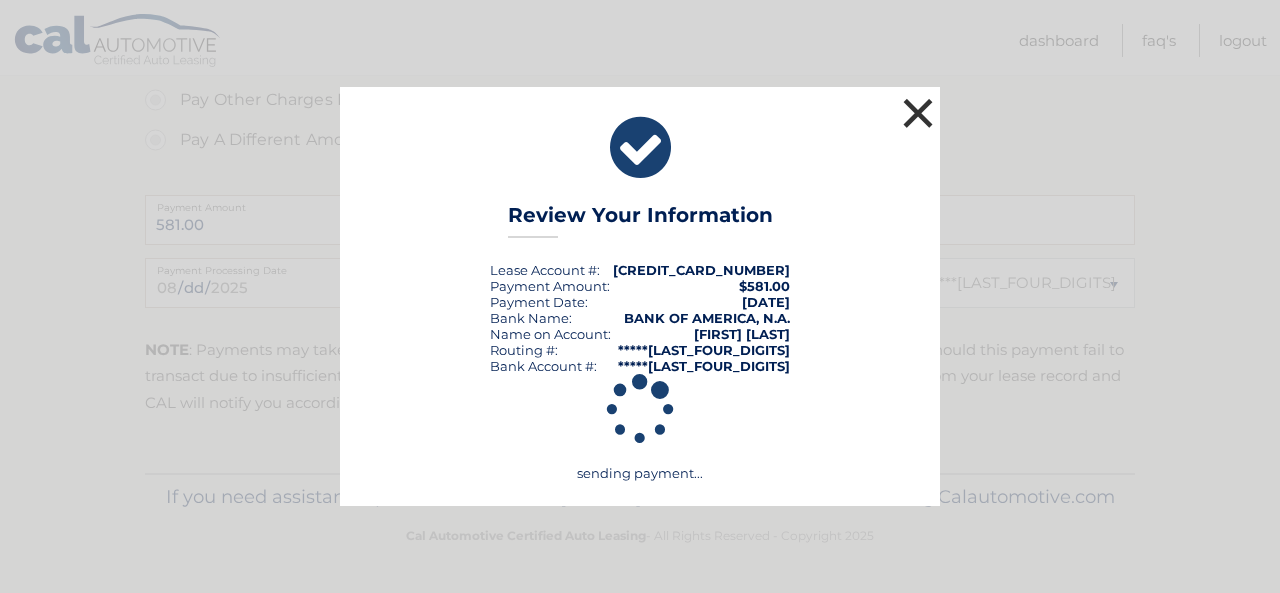 click on "×" at bounding box center (918, 113) 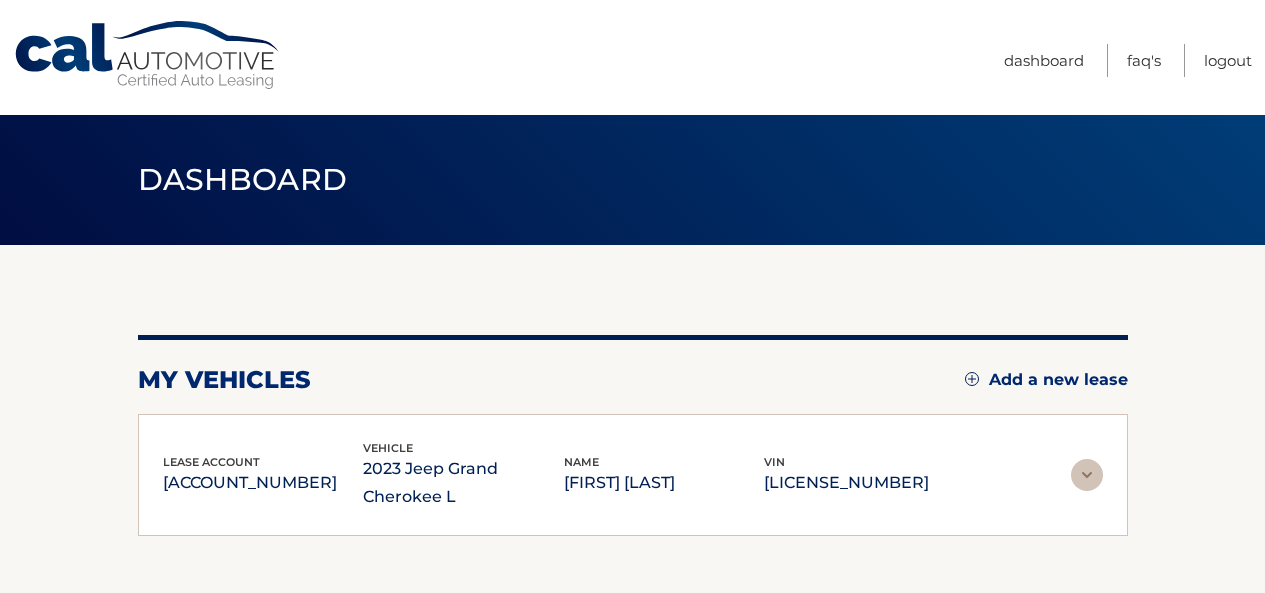 scroll, scrollTop: 0, scrollLeft: 0, axis: both 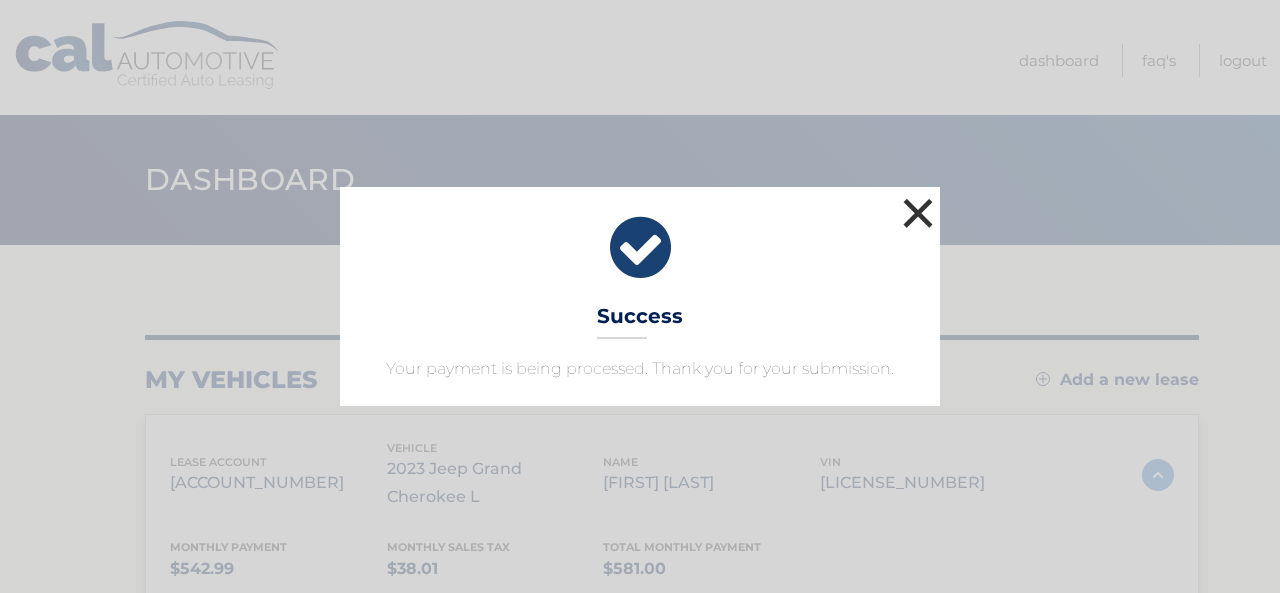 click on "×" at bounding box center [918, 213] 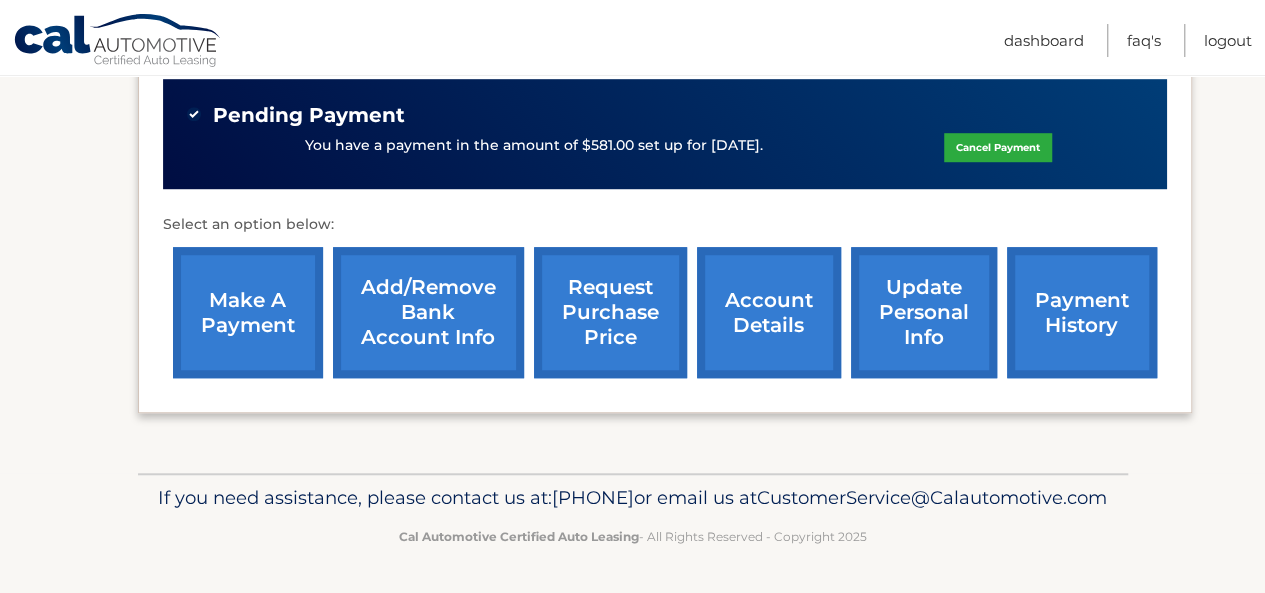 scroll, scrollTop: 666, scrollLeft: 0, axis: vertical 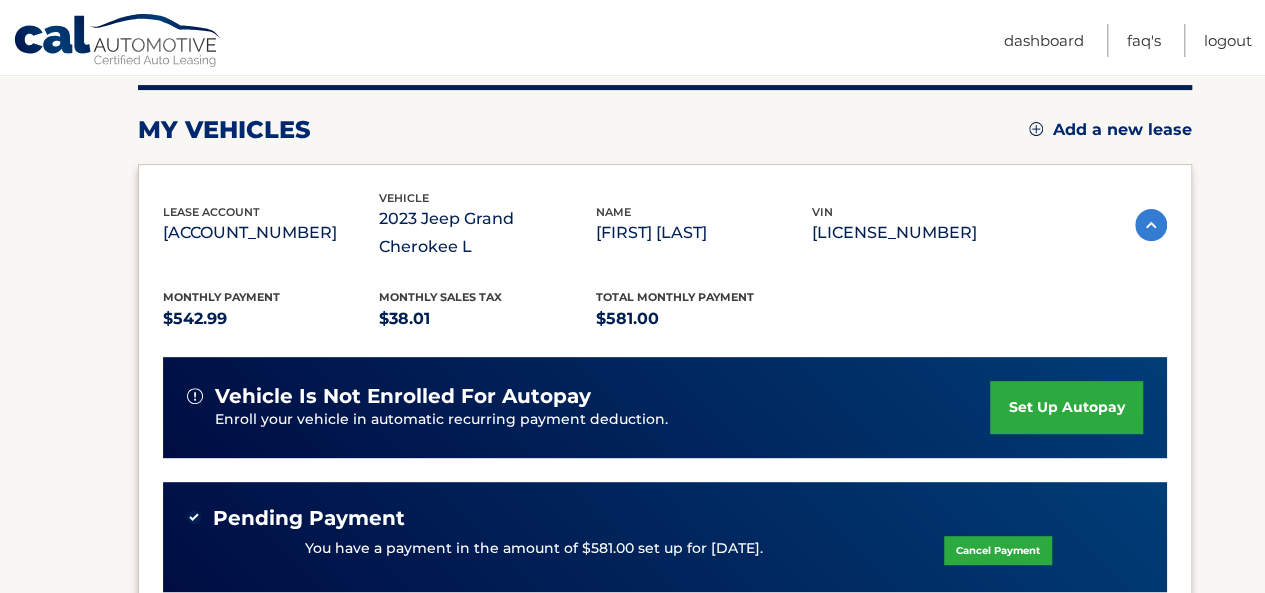 click at bounding box center [1151, 225] 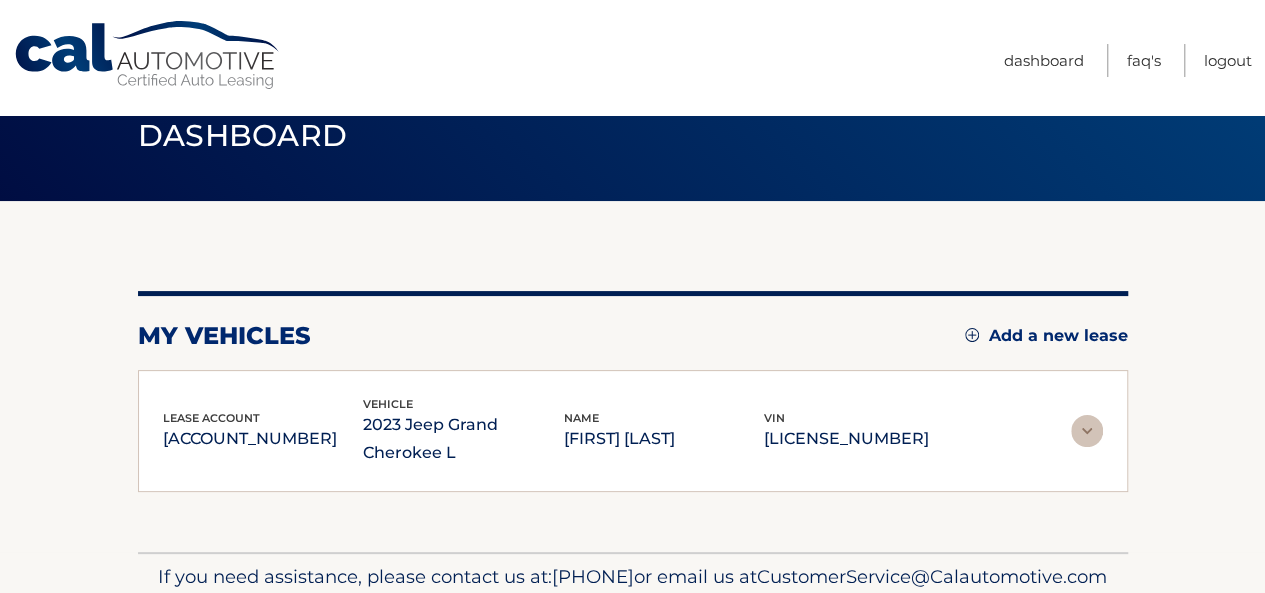scroll, scrollTop: 0, scrollLeft: 0, axis: both 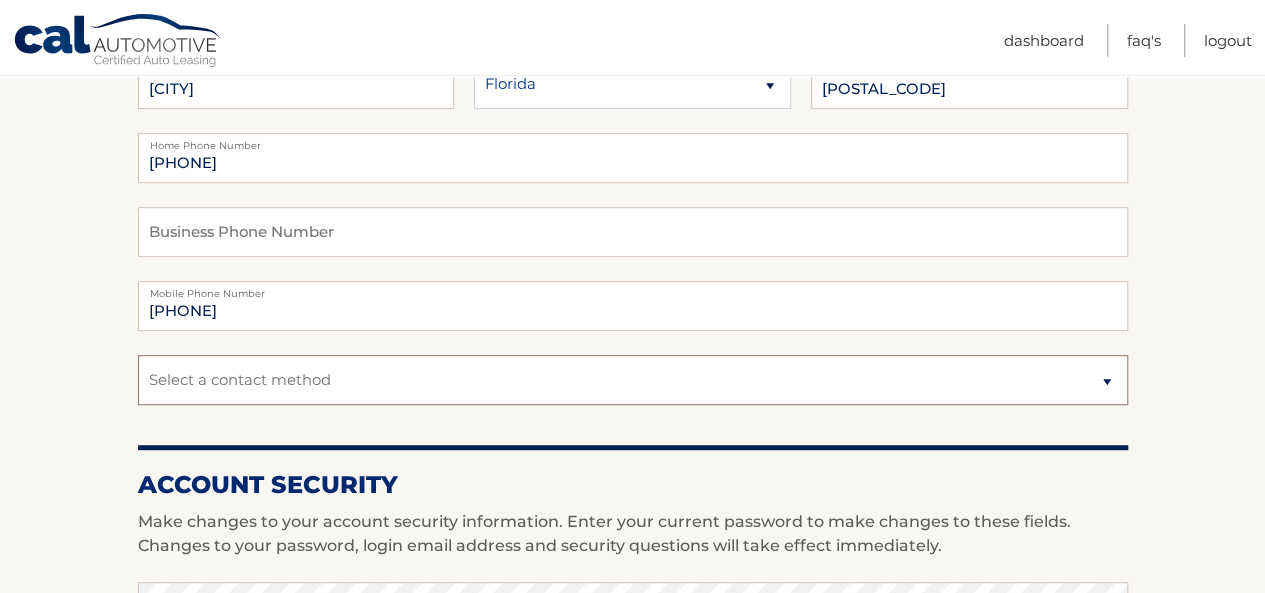 click on "Select a contact method
Mobile
Home" at bounding box center [633, 380] 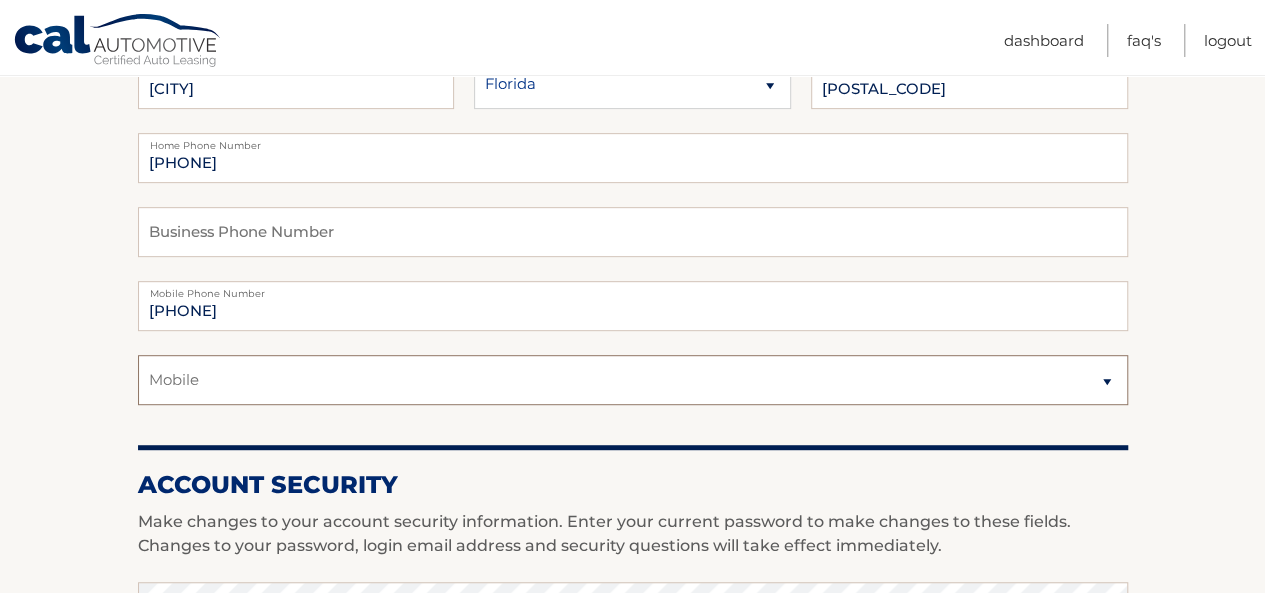 click on "Select a contact method
Mobile
Home" at bounding box center [633, 380] 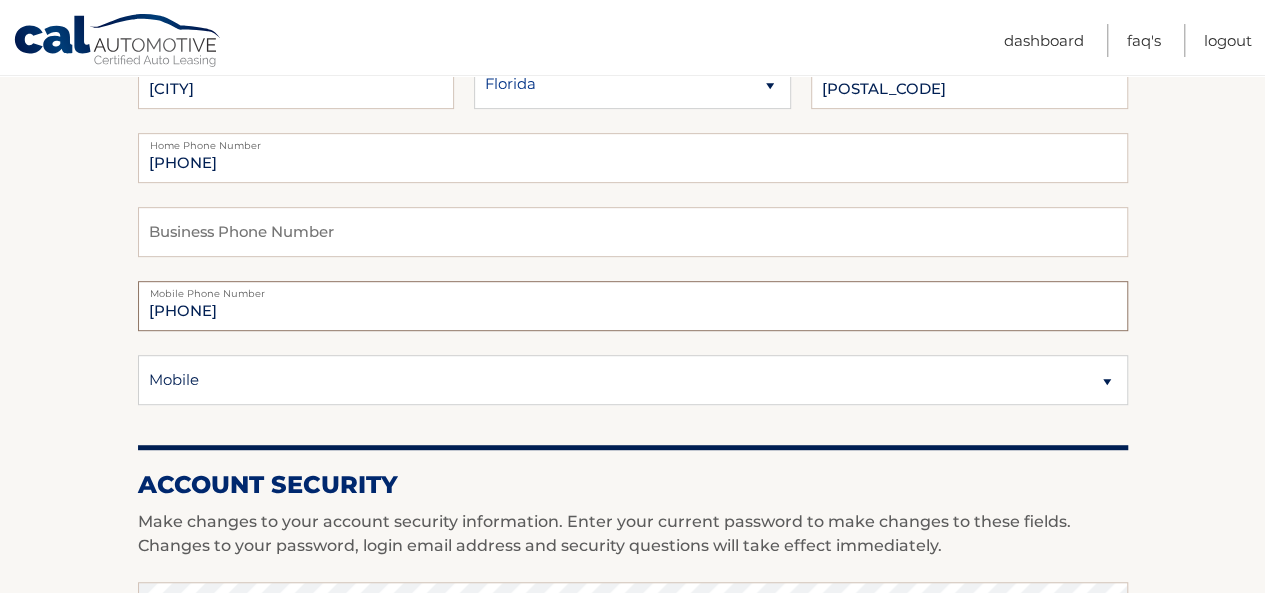 drag, startPoint x: 256, startPoint y: 312, endPoint x: 110, endPoint y: 309, distance: 146.03082 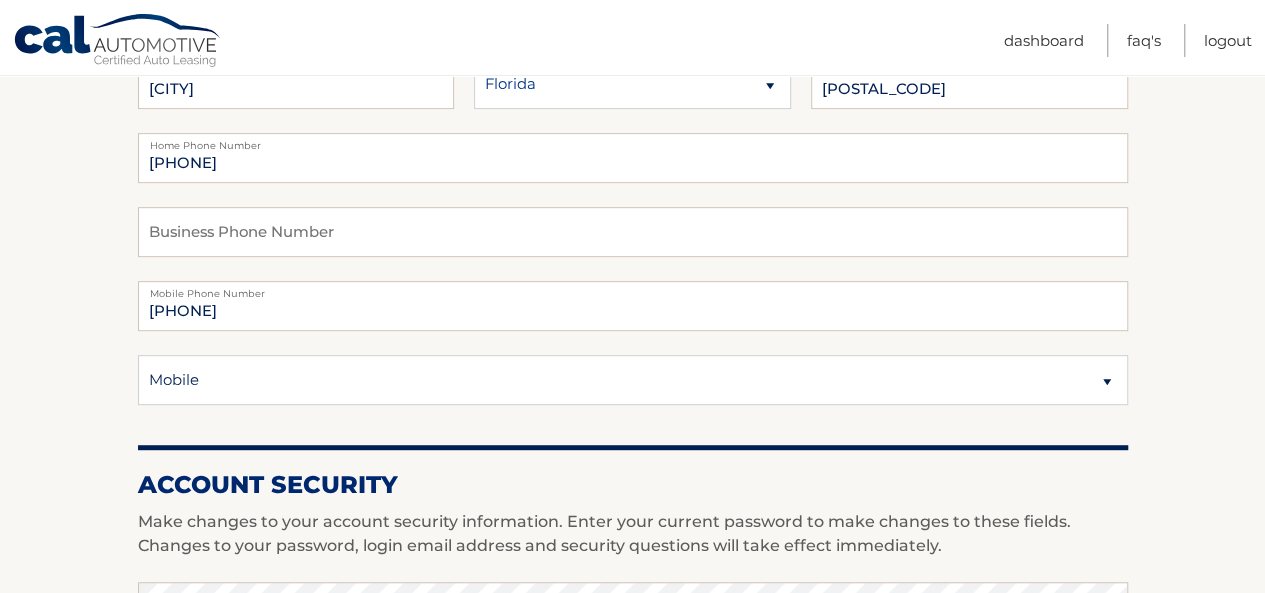 click on "[PHONE]
Home Phone Number
Business Phone Number
[PHONE]
Mobile Phone Number
Select a contact method Mobile" at bounding box center (633, 281) 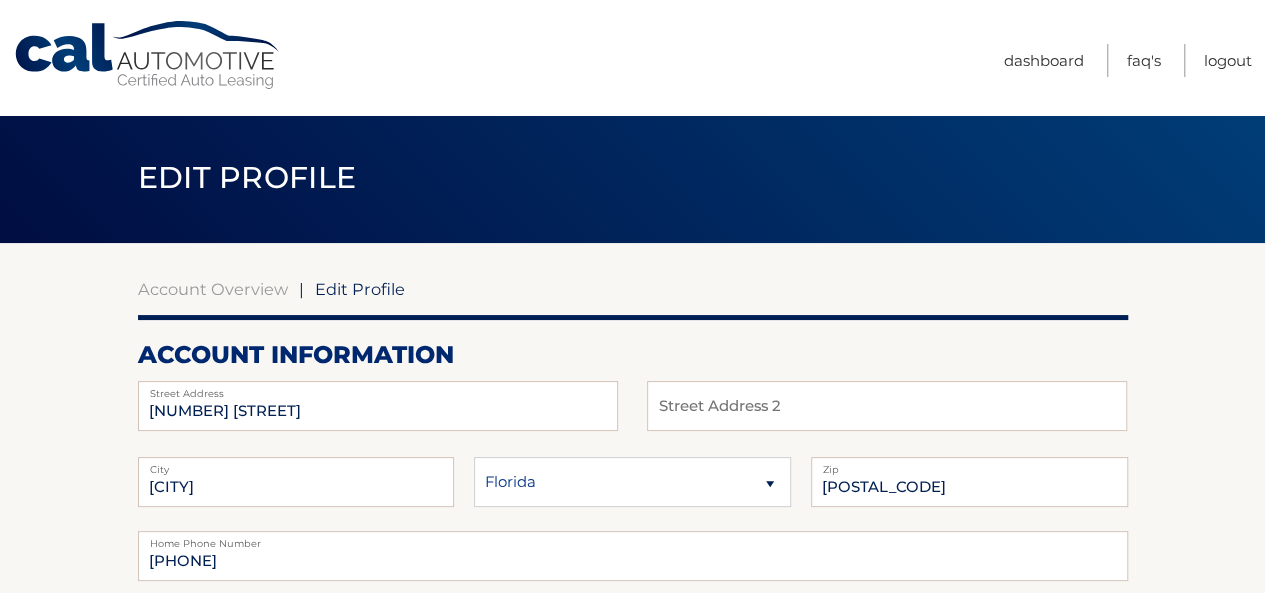 scroll, scrollTop: 0, scrollLeft: 0, axis: both 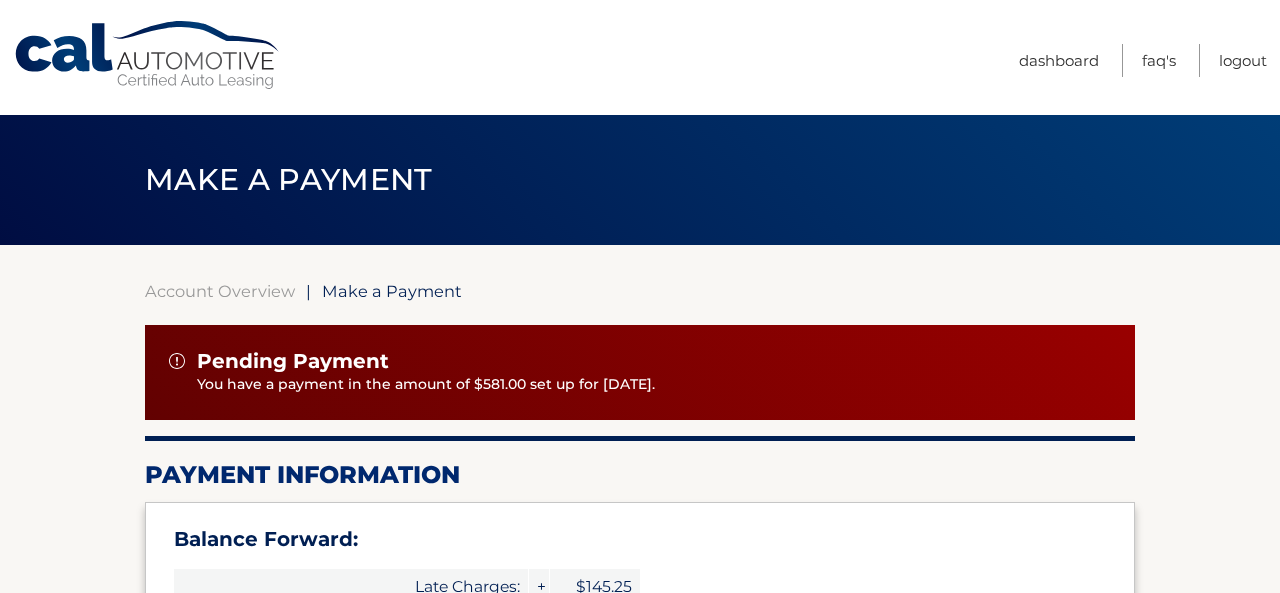 select on "YTZkMTAxYjItNDRhOC00NDhlLTg0MzMtMjA2NGQzNjQ3MGIy" 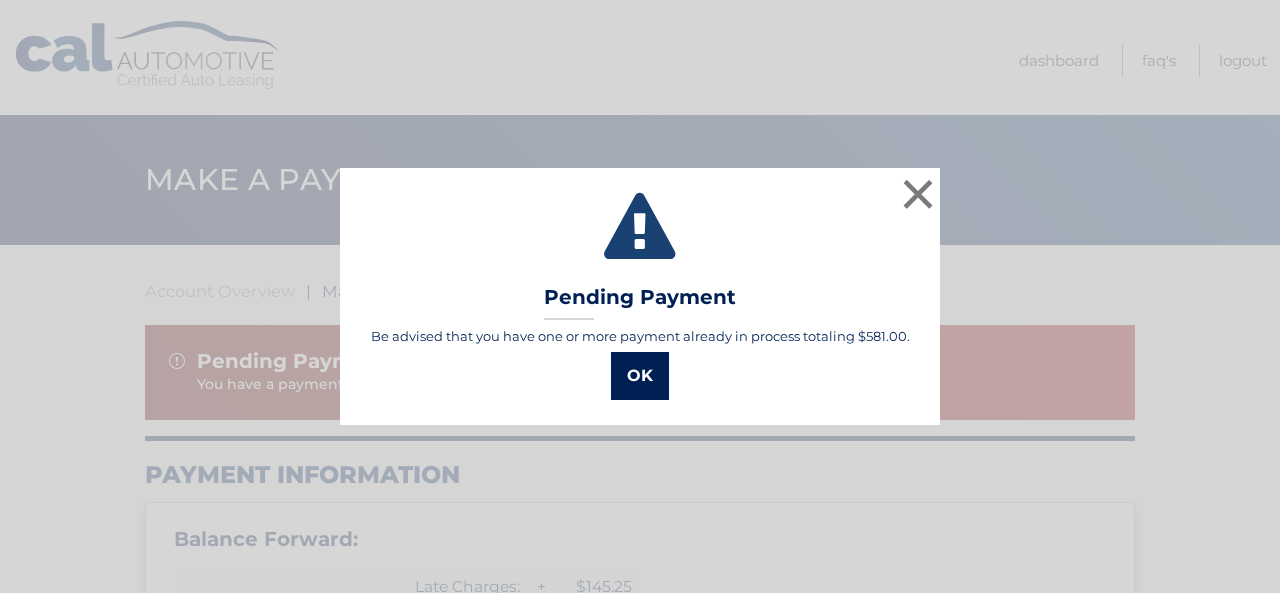 click on "OK" at bounding box center (640, 376) 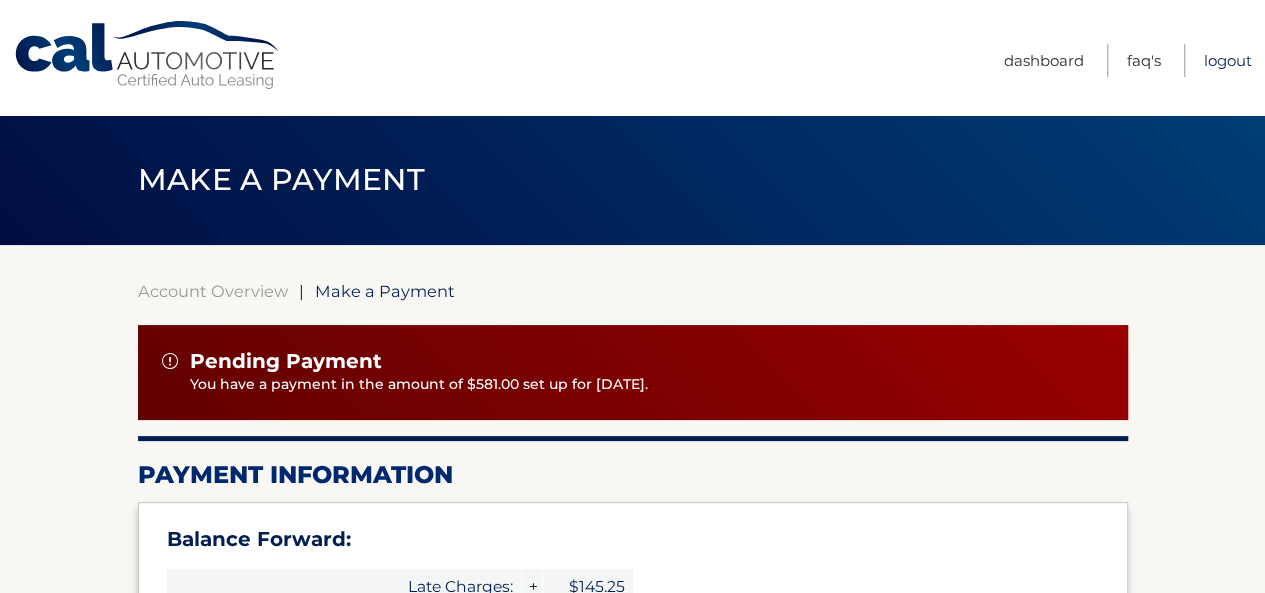 click on "Logout" at bounding box center [1228, 60] 